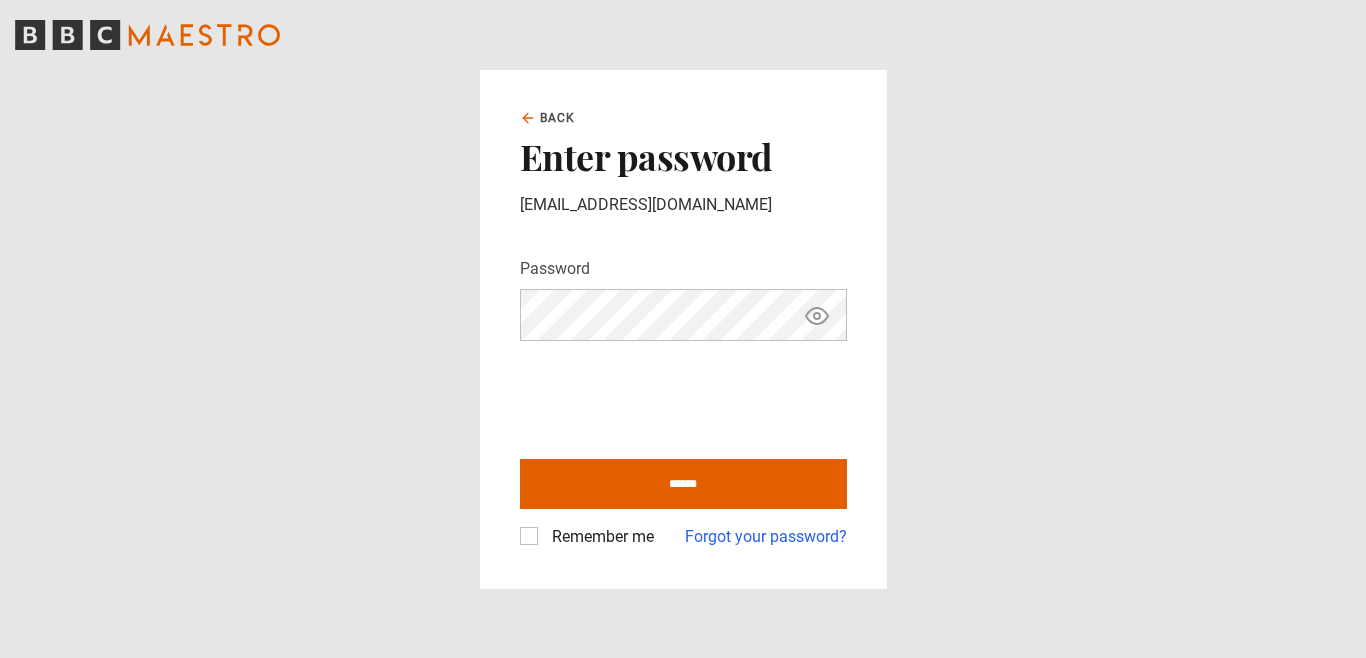 scroll, scrollTop: 0, scrollLeft: 0, axis: both 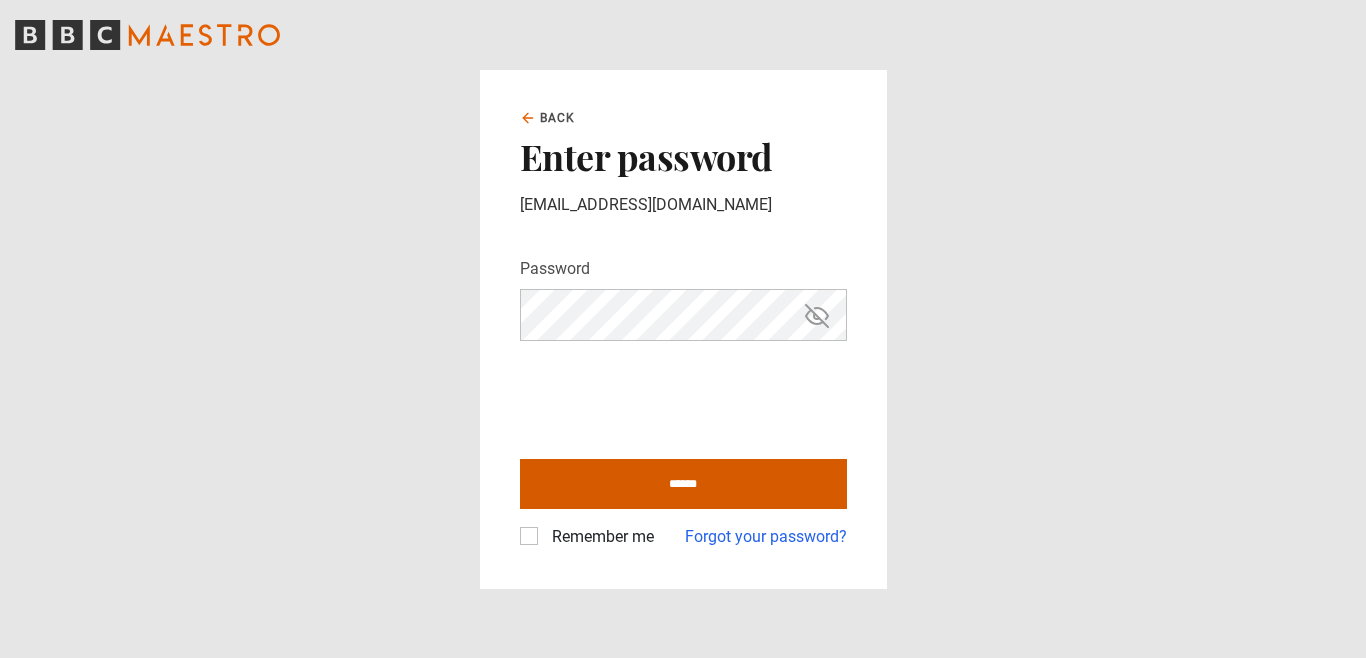 click on "******" at bounding box center [683, 484] 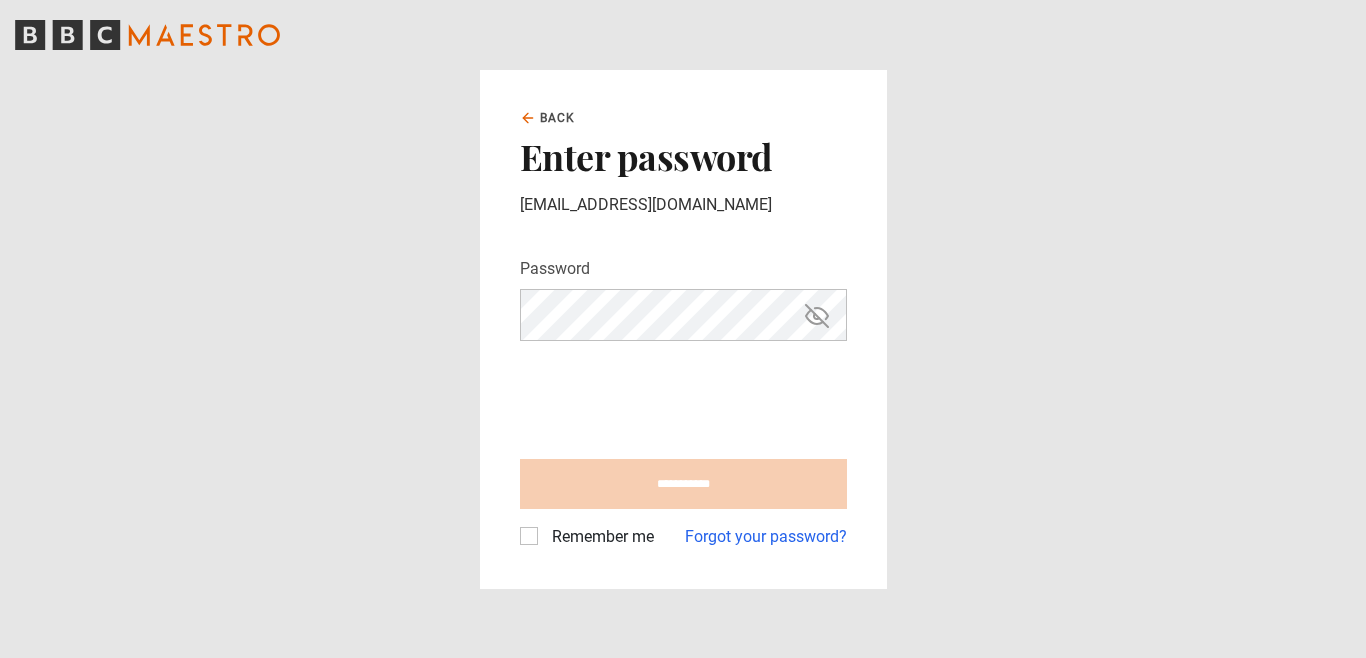 click on "Remember me" at bounding box center (599, 537) 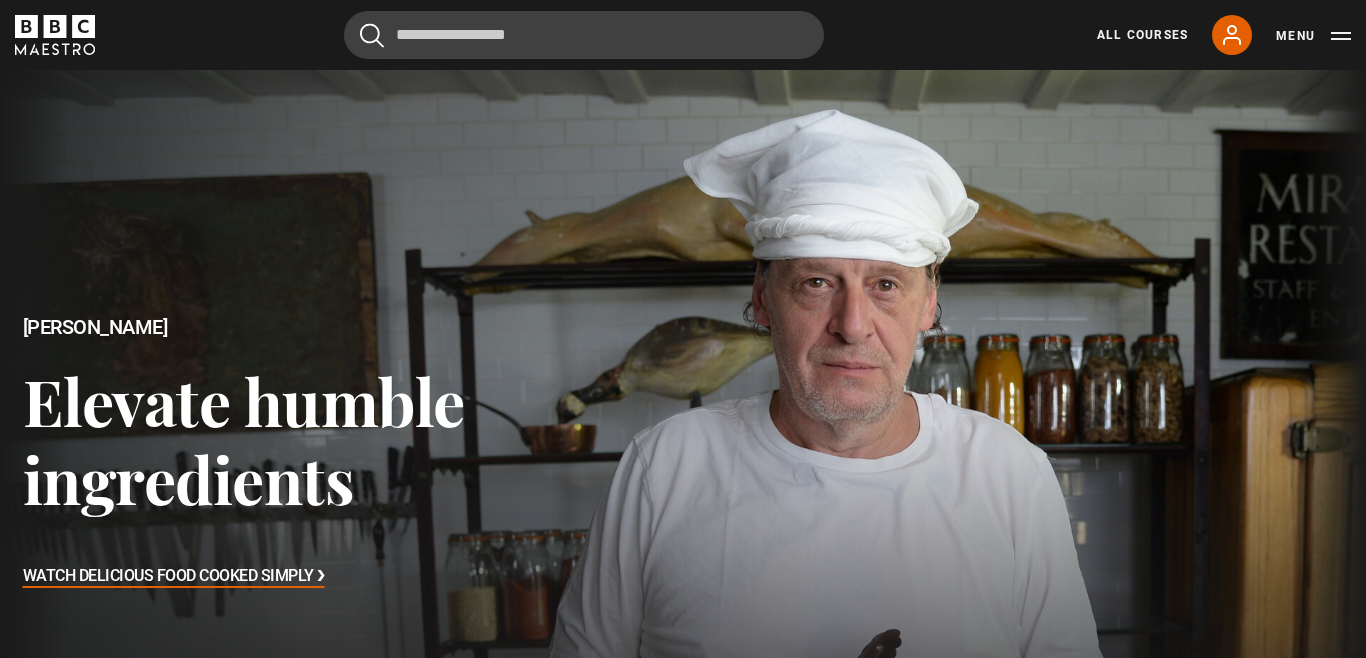 scroll, scrollTop: 268, scrollLeft: 0, axis: vertical 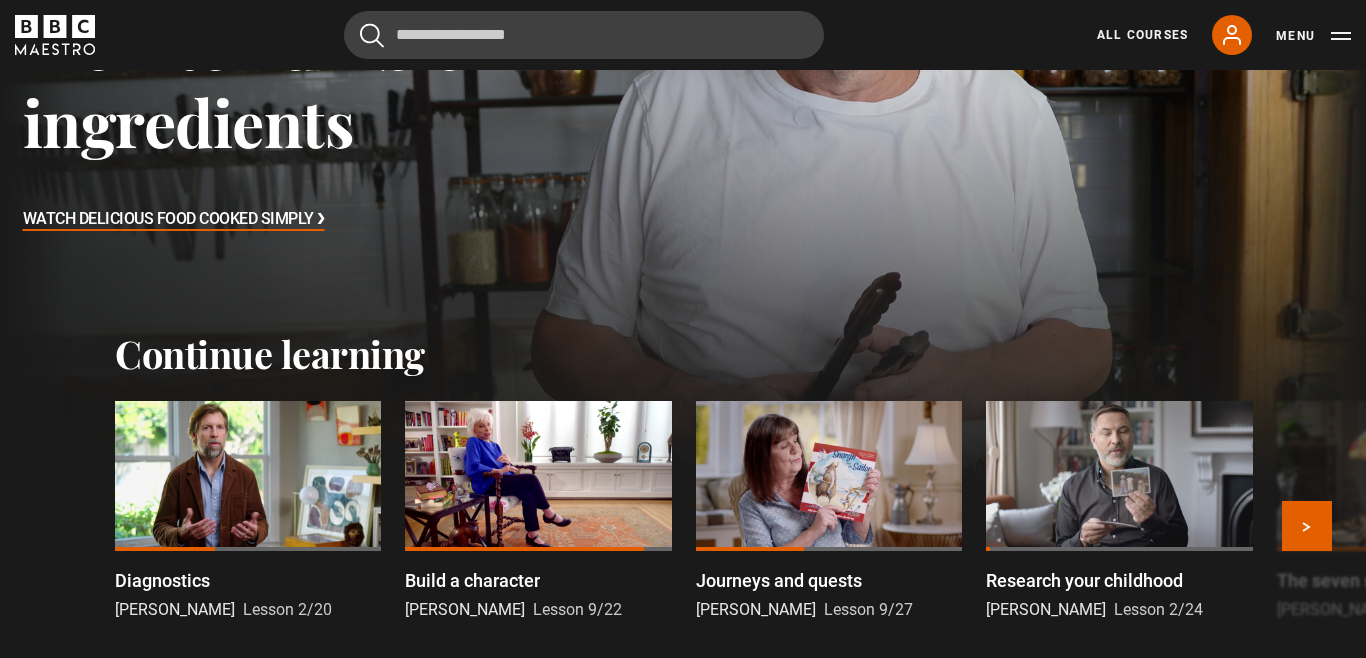 click at bounding box center (829, 476) 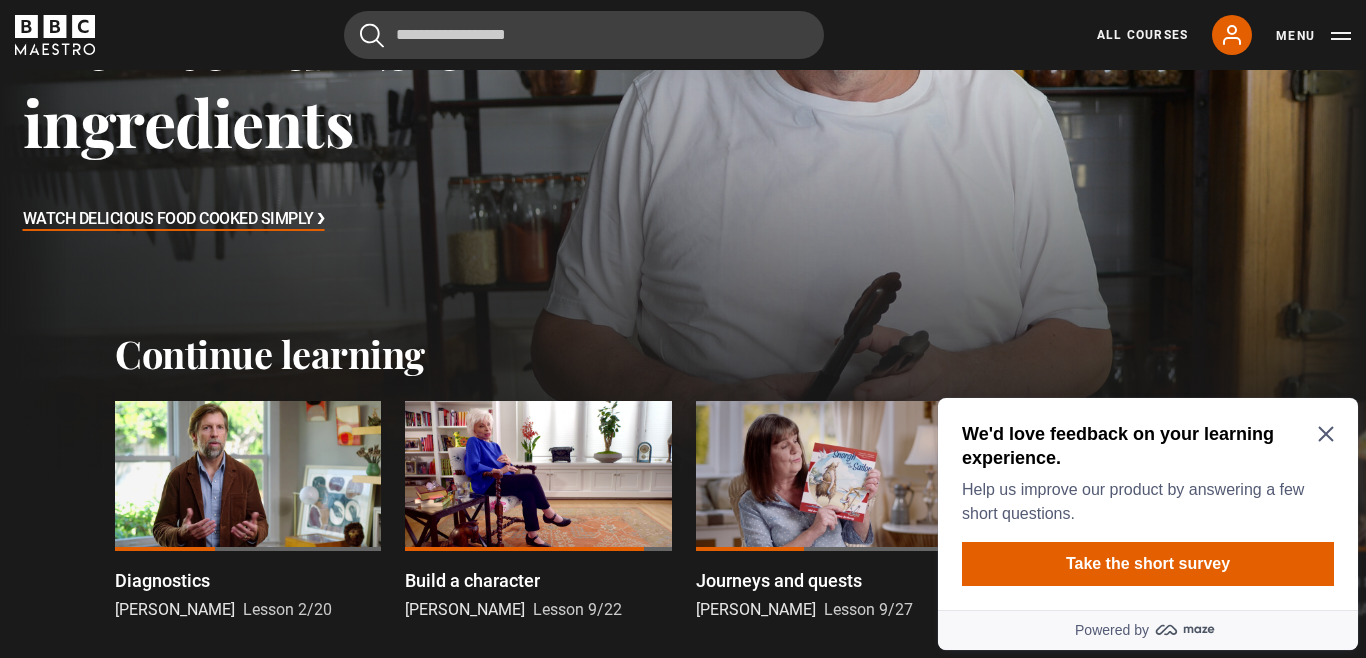 scroll, scrollTop: 0, scrollLeft: 0, axis: both 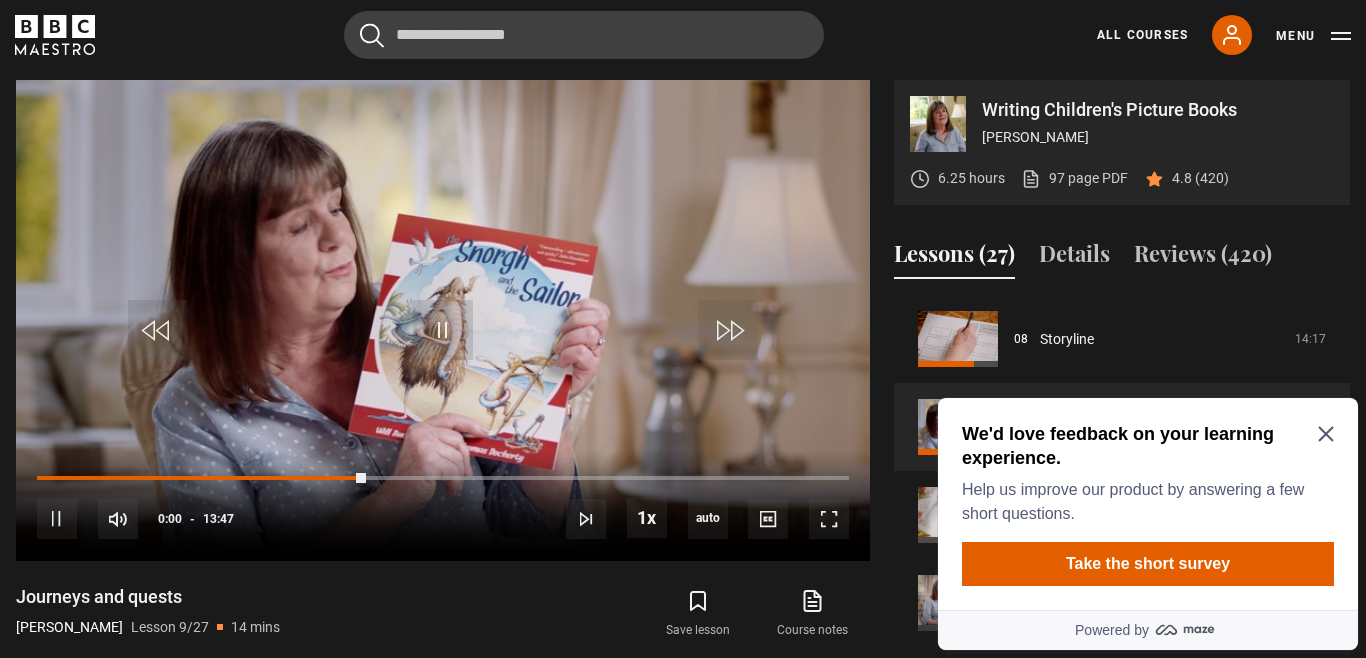 click 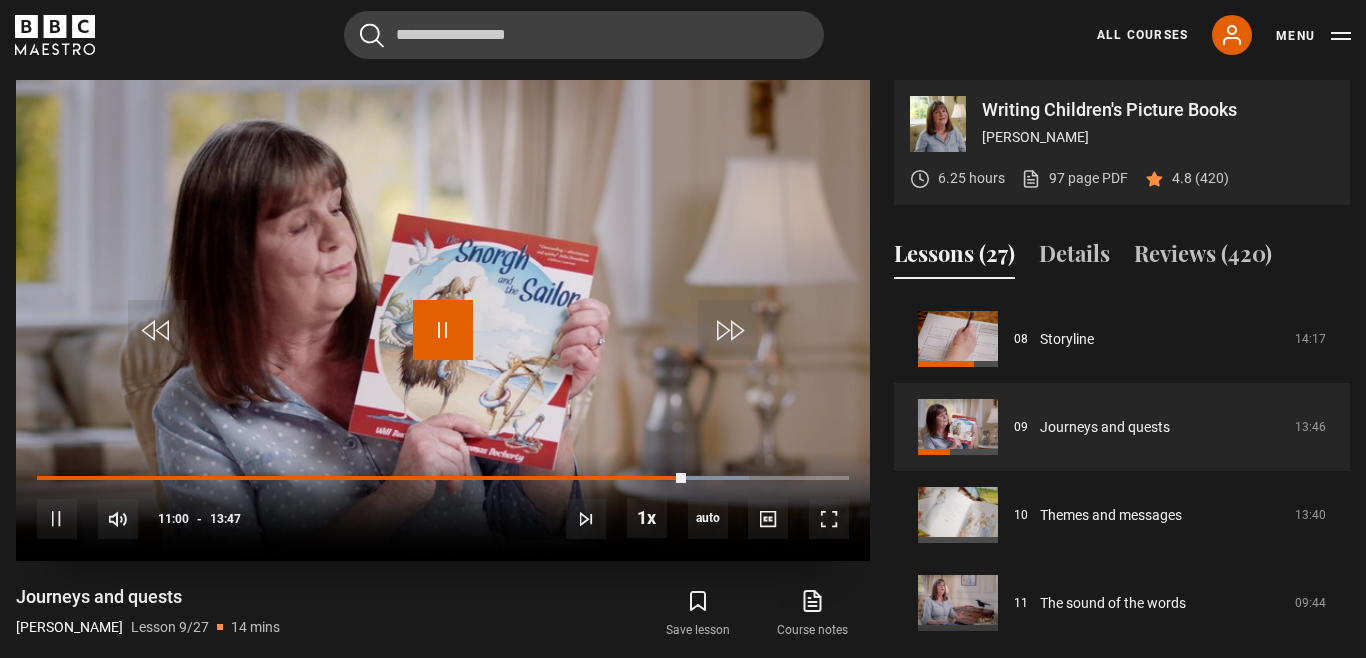 click at bounding box center (443, 330) 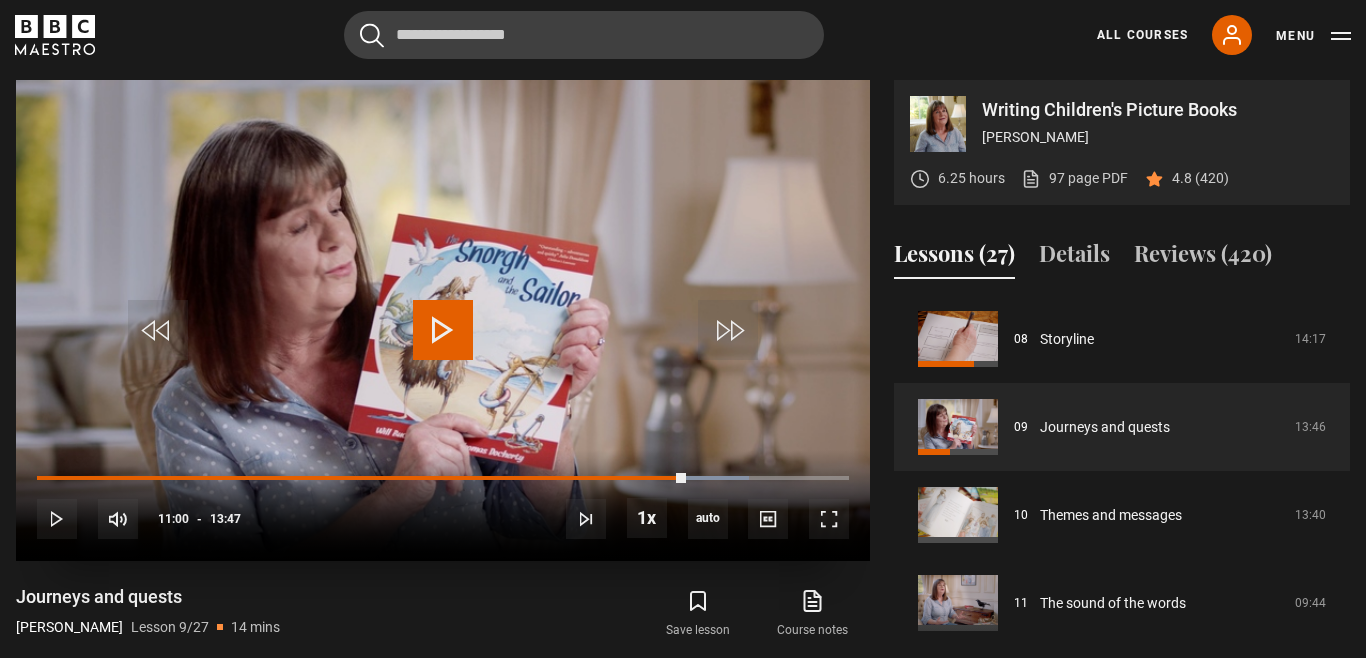 click at bounding box center (443, 320) 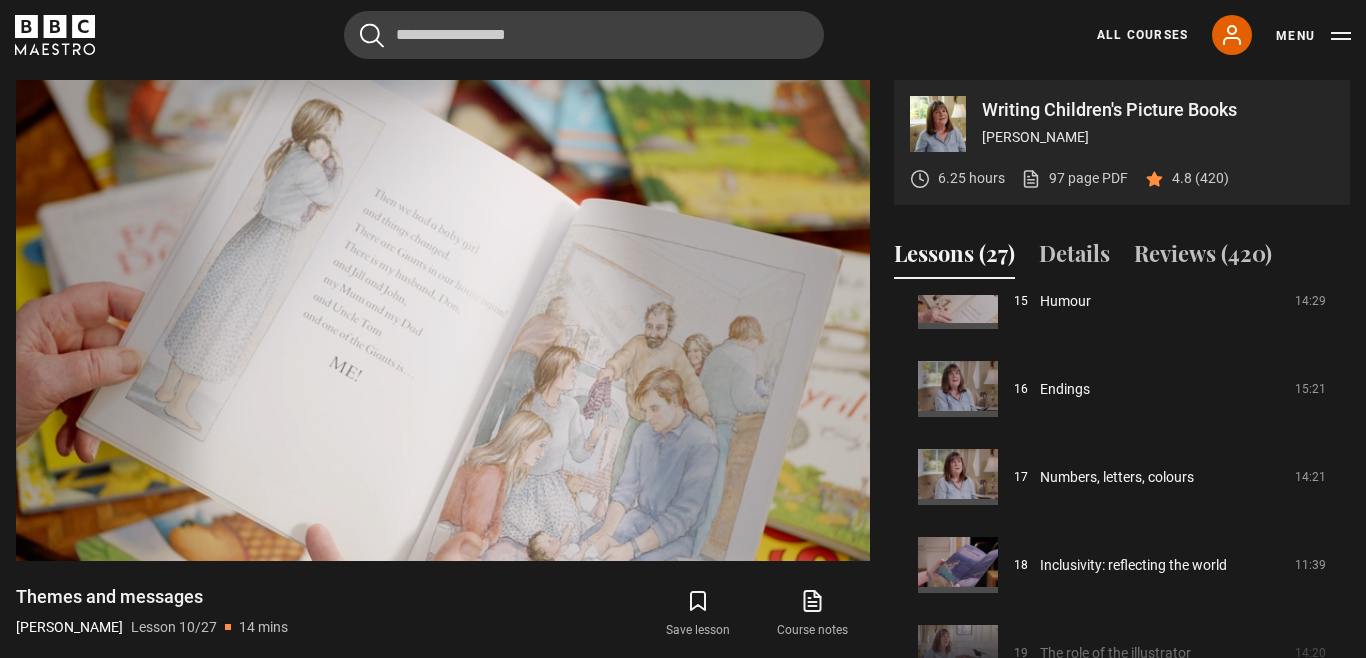 scroll, scrollTop: 1360, scrollLeft: 0, axis: vertical 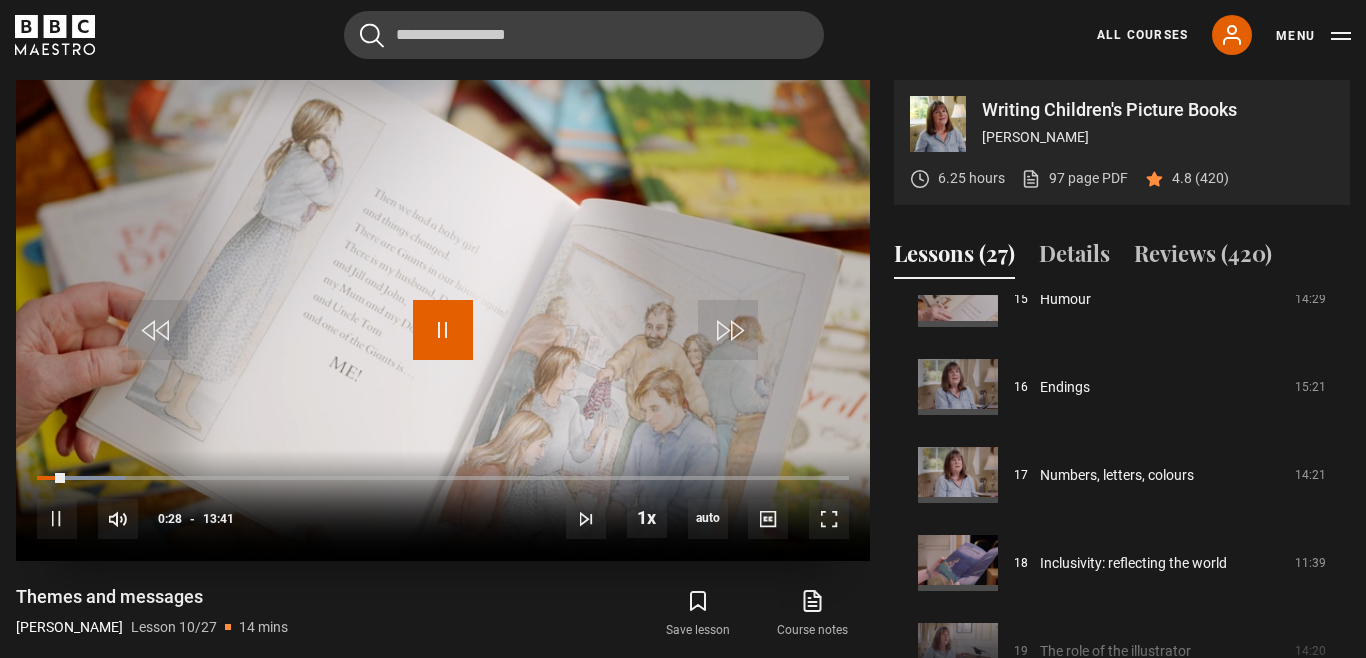 click at bounding box center (443, 330) 